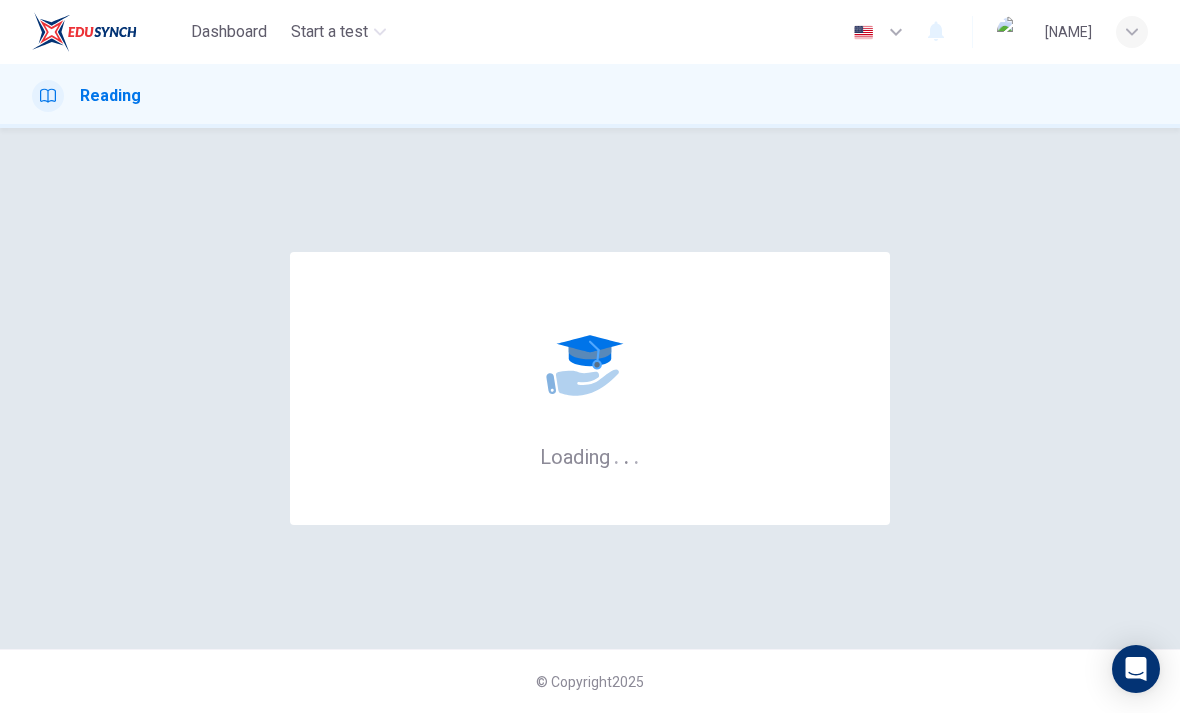scroll, scrollTop: 0, scrollLeft: 0, axis: both 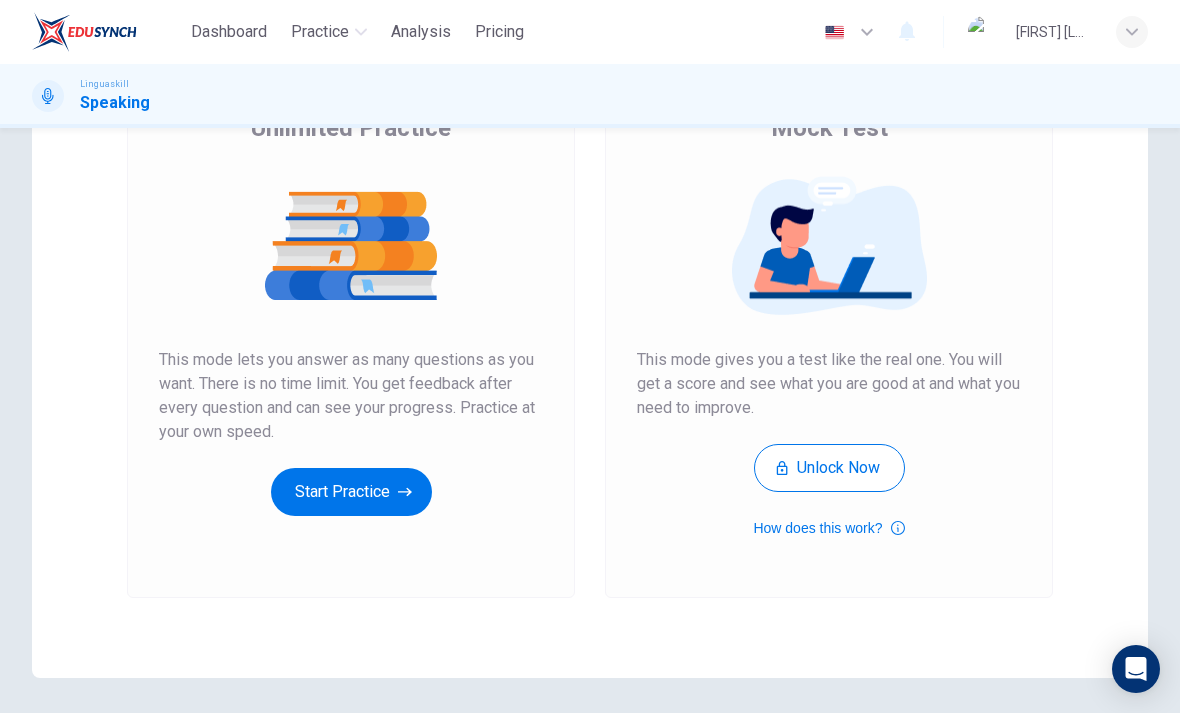 click on "Start Practice" at bounding box center (351, 492) 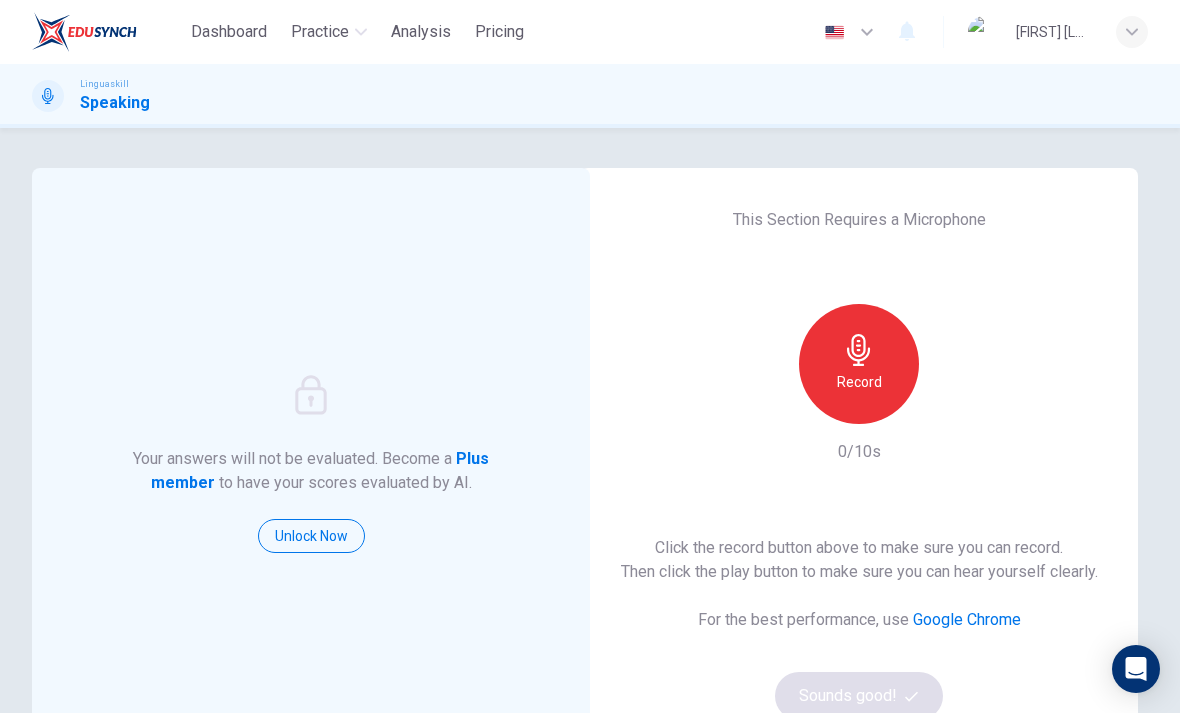 scroll, scrollTop: 0, scrollLeft: 0, axis: both 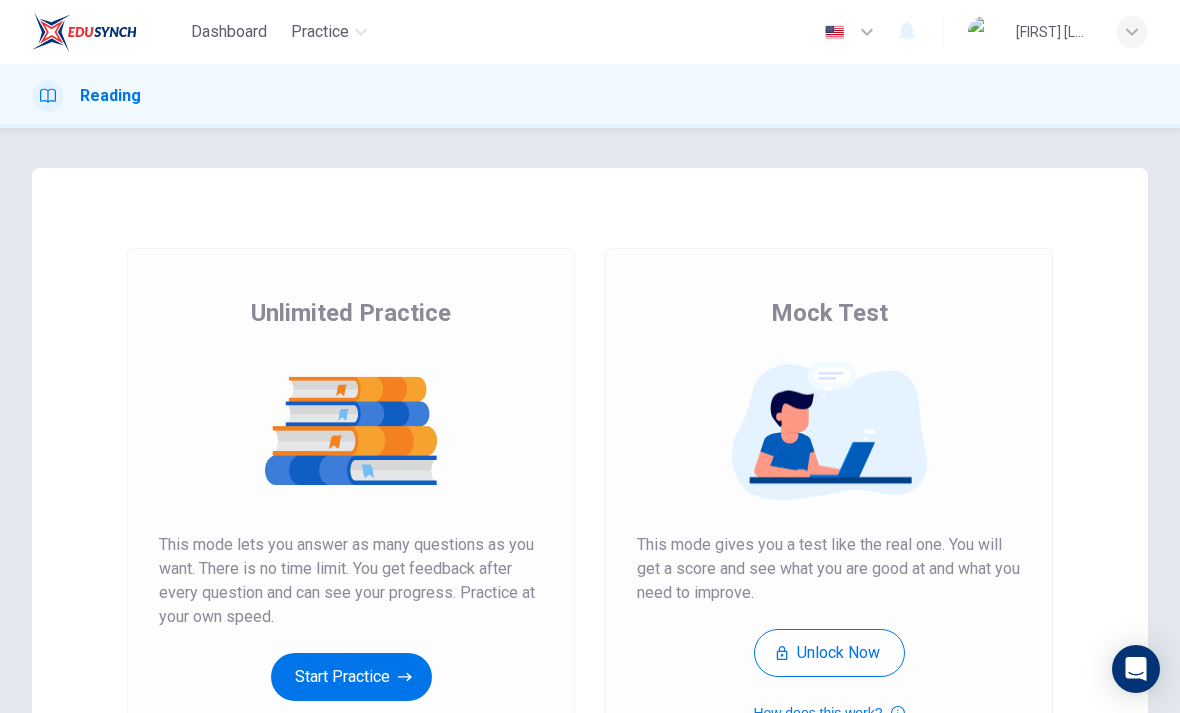 click on "Practice" at bounding box center [320, 32] 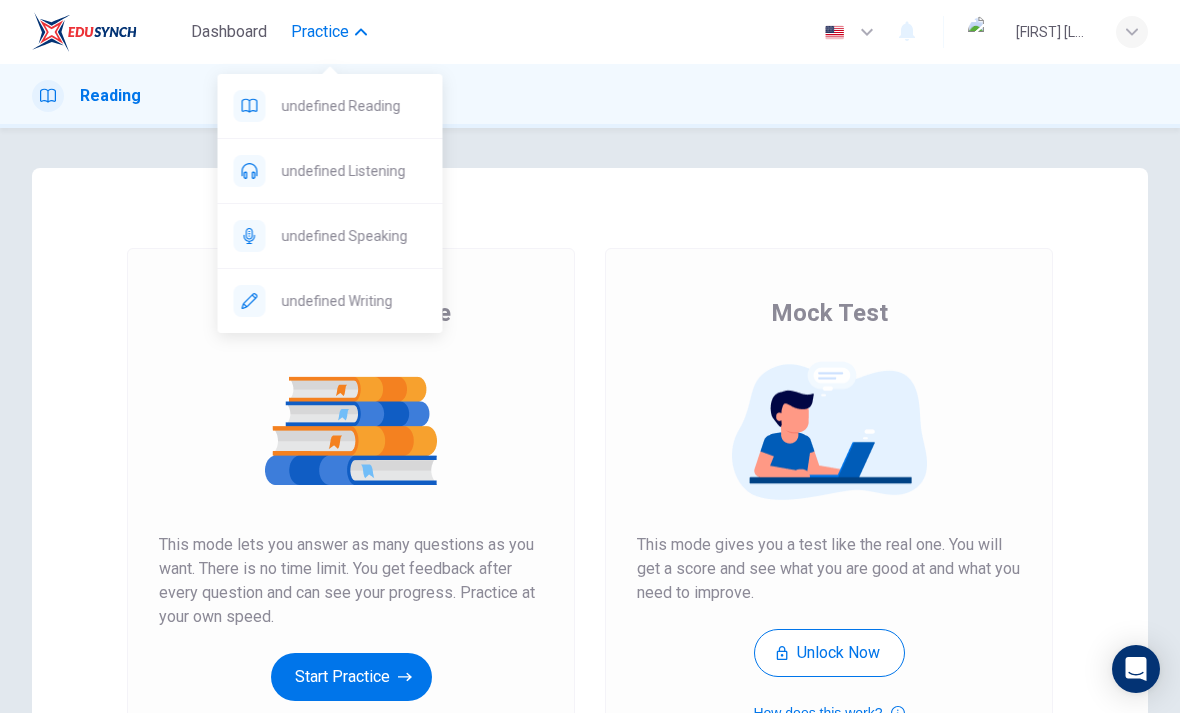 click at bounding box center (250, 106) 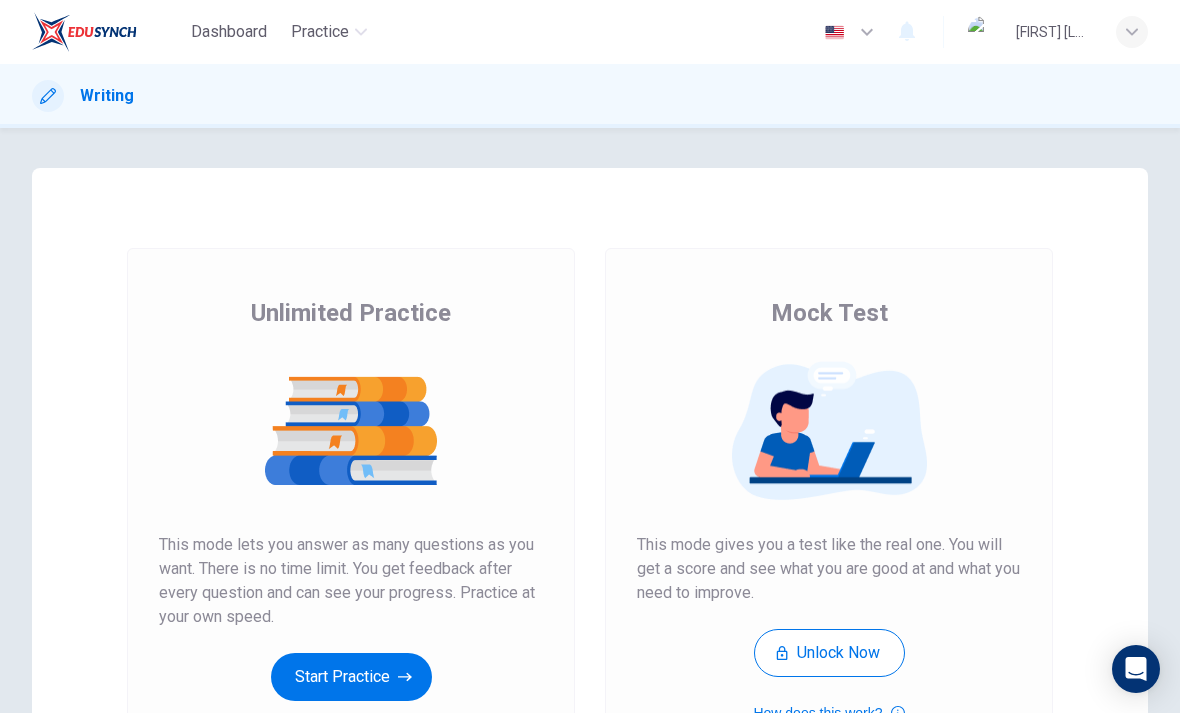 click on "Practice" at bounding box center (320, 32) 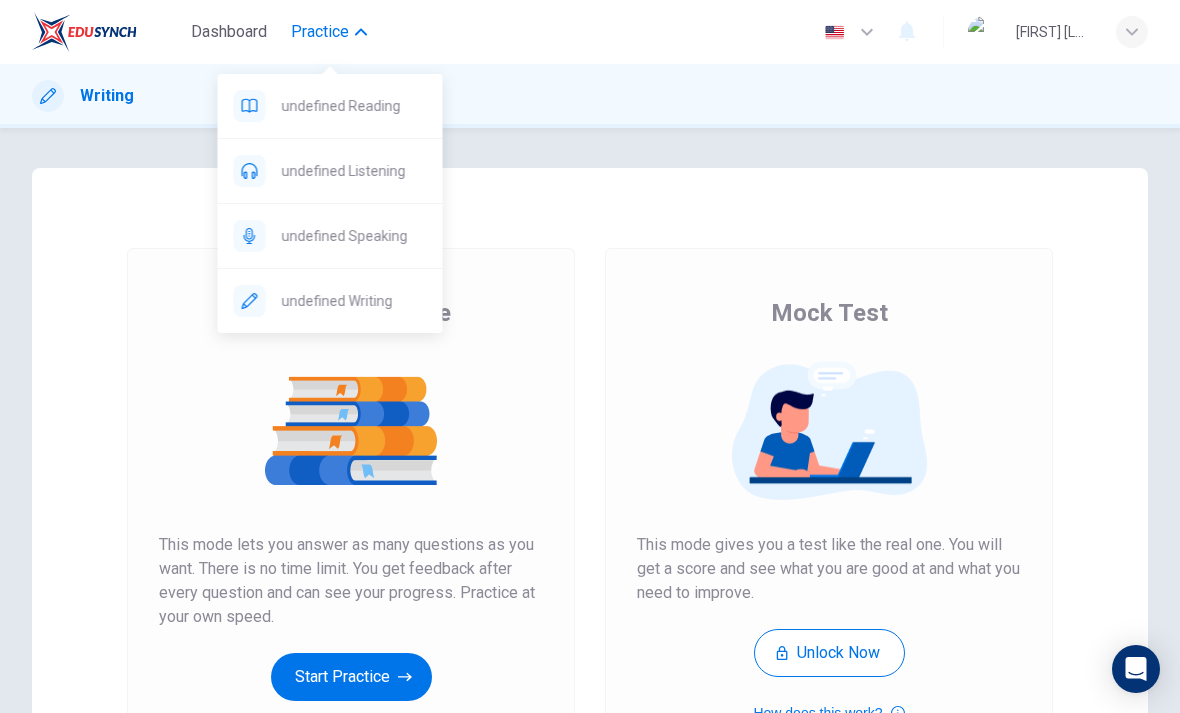 click at bounding box center (250, 106) 